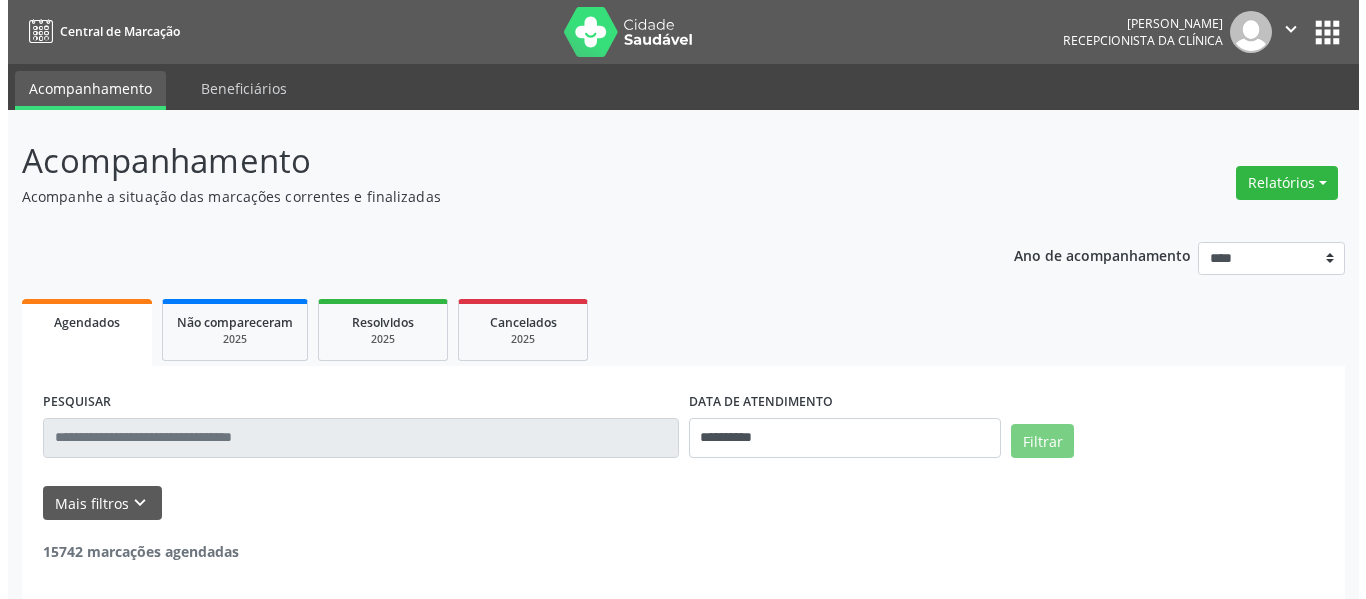 scroll, scrollTop: 0, scrollLeft: 0, axis: both 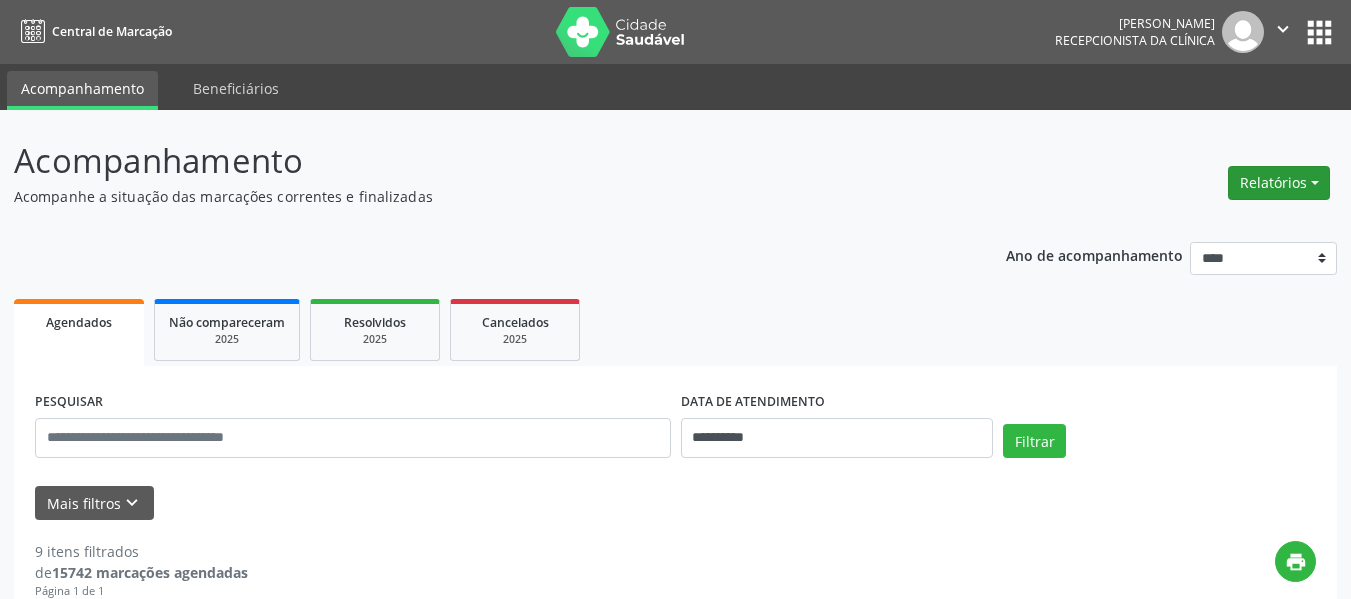 drag, startPoint x: 1338, startPoint y: 169, endPoint x: 1311, endPoint y: 187, distance: 32.449963 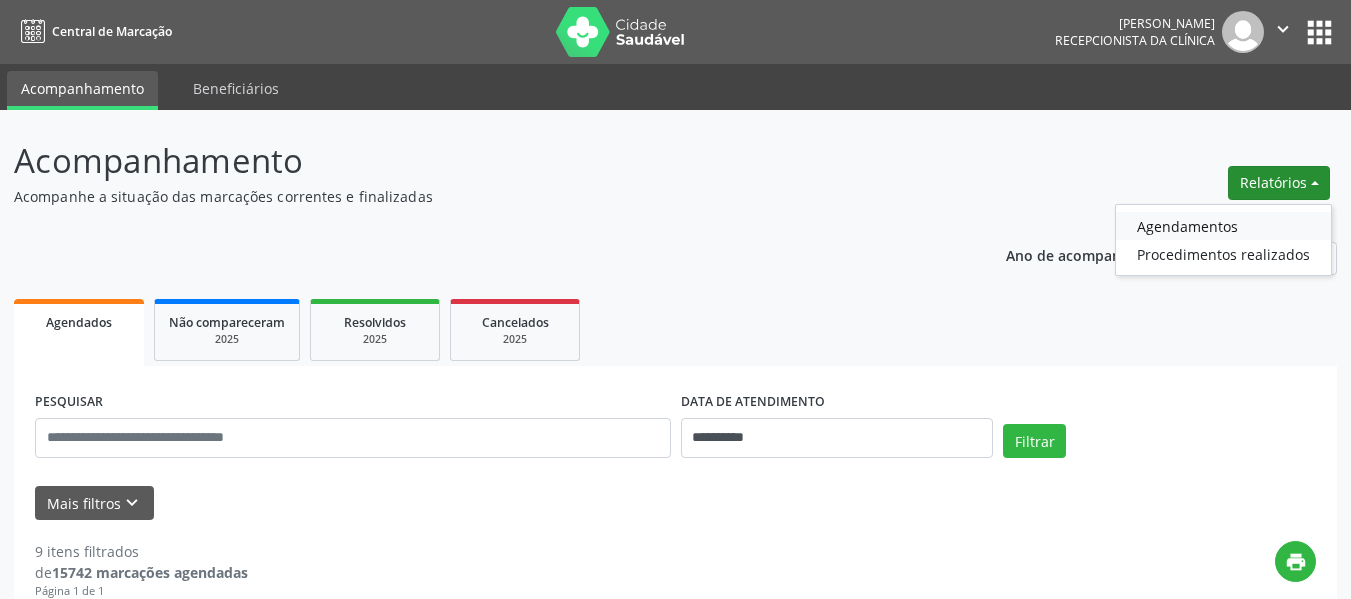 click on "Agendamentos" at bounding box center [1223, 226] 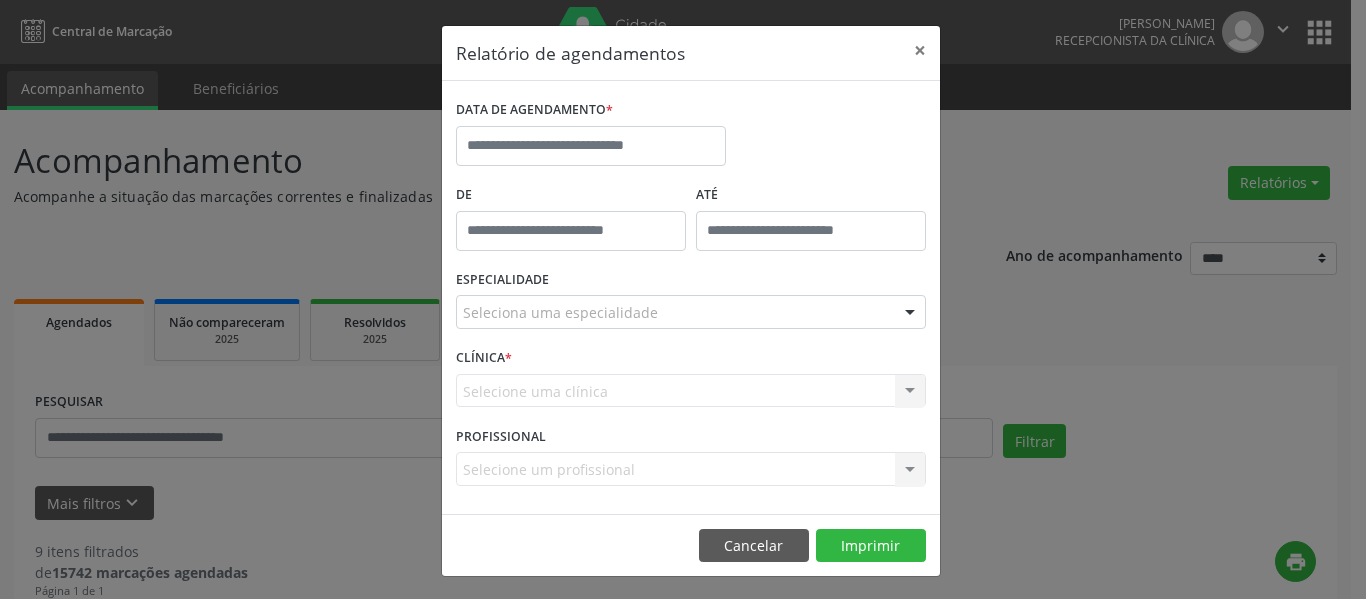 click on "DATA DE AGENDAMENTO
*" at bounding box center (591, 137) 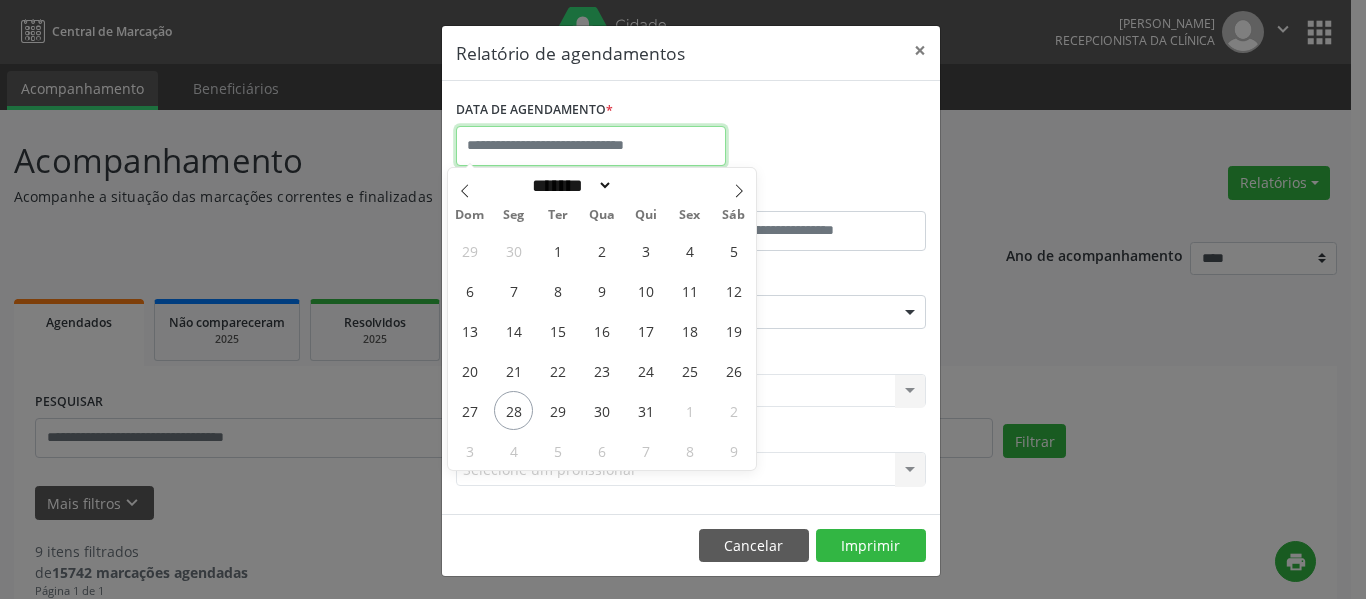 click at bounding box center [591, 146] 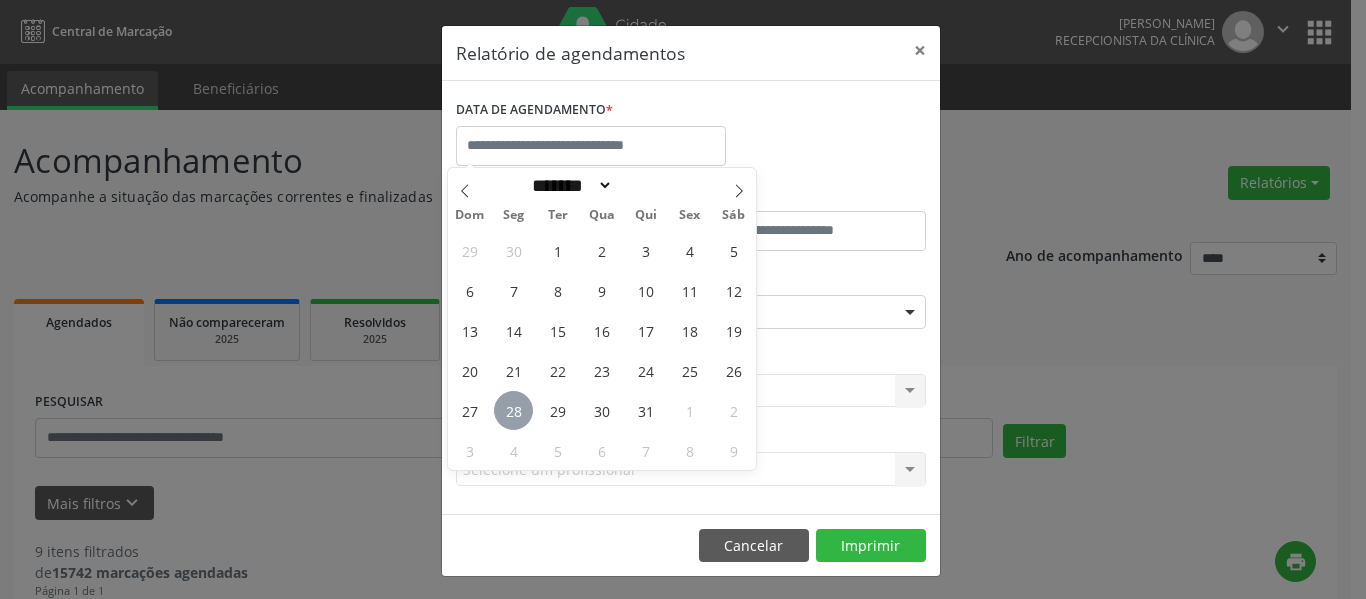 click on "28" at bounding box center [513, 410] 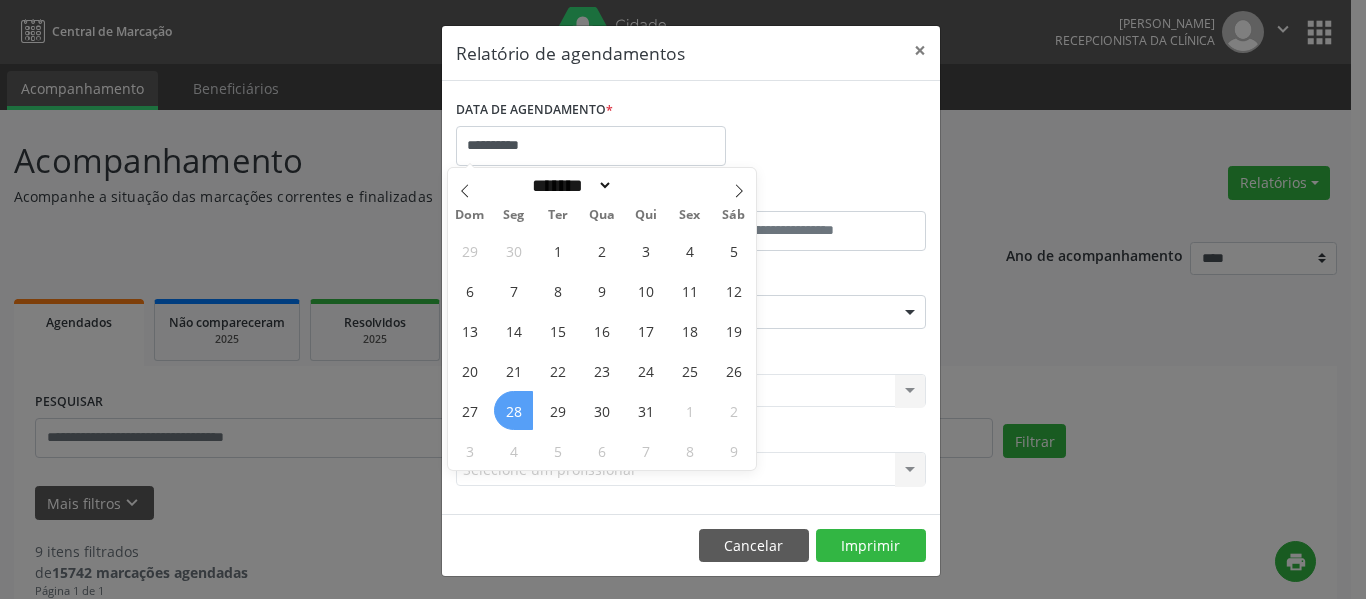 click on "28" at bounding box center (513, 410) 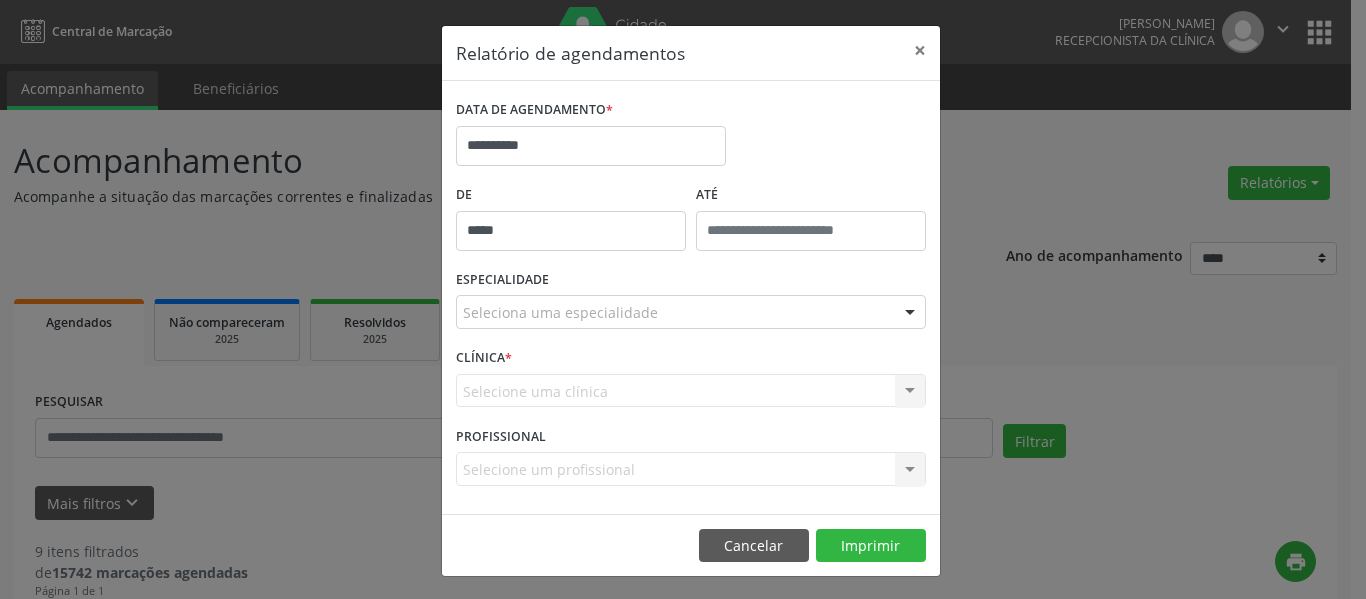 click on "*****" at bounding box center [571, 231] 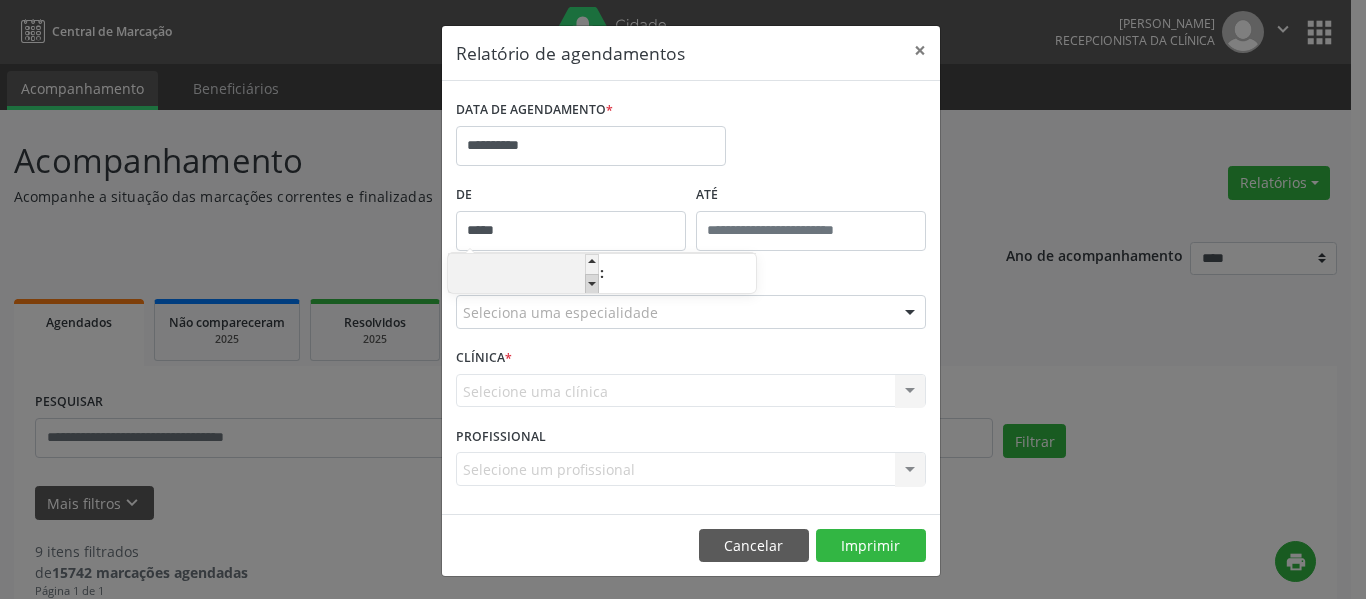 click at bounding box center [592, 284] 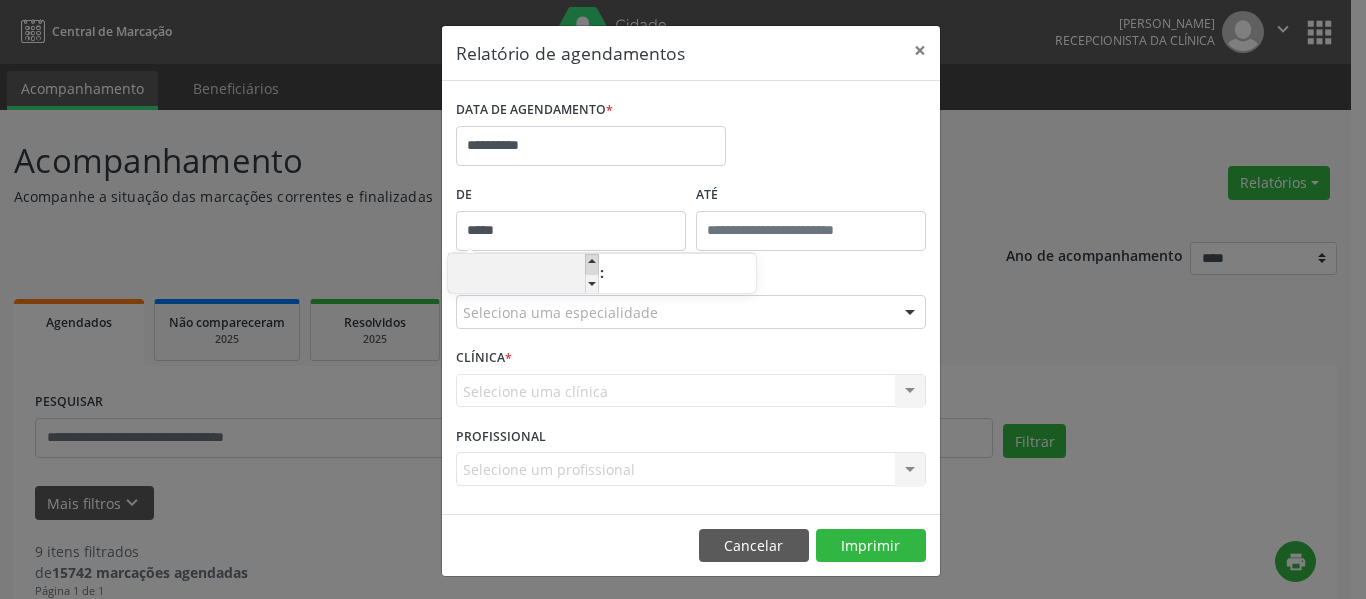 click at bounding box center (592, 264) 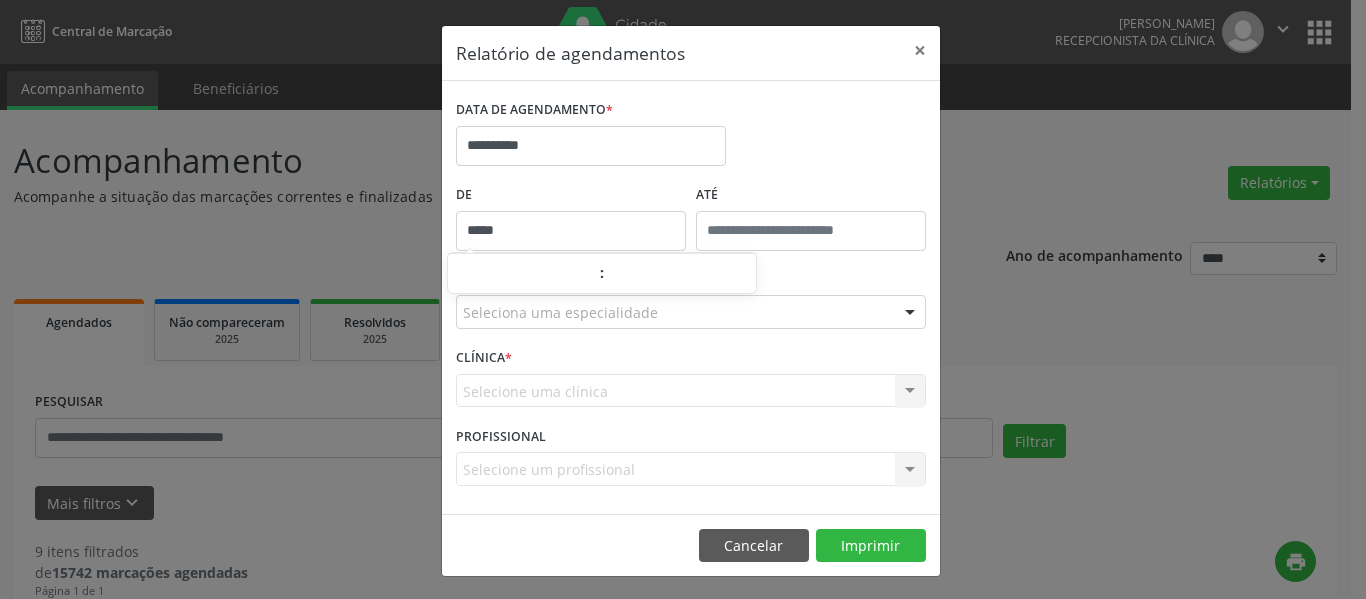 click on "ATÉ" at bounding box center [811, 195] 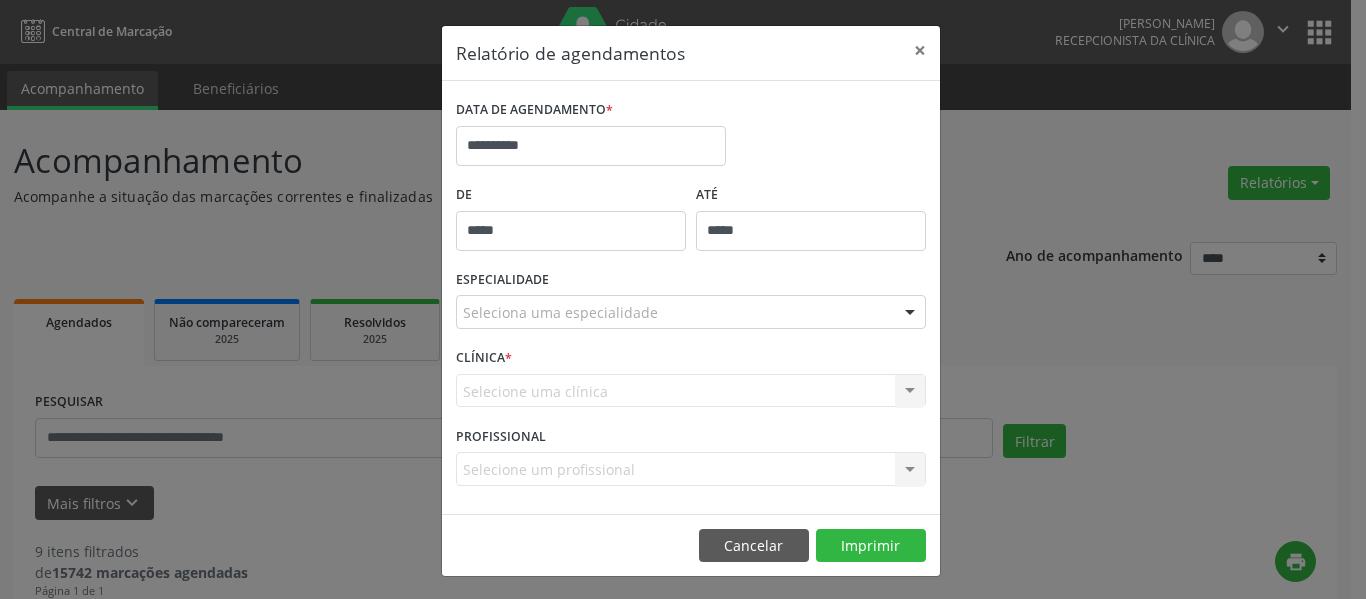 click on "*****" at bounding box center (811, 231) 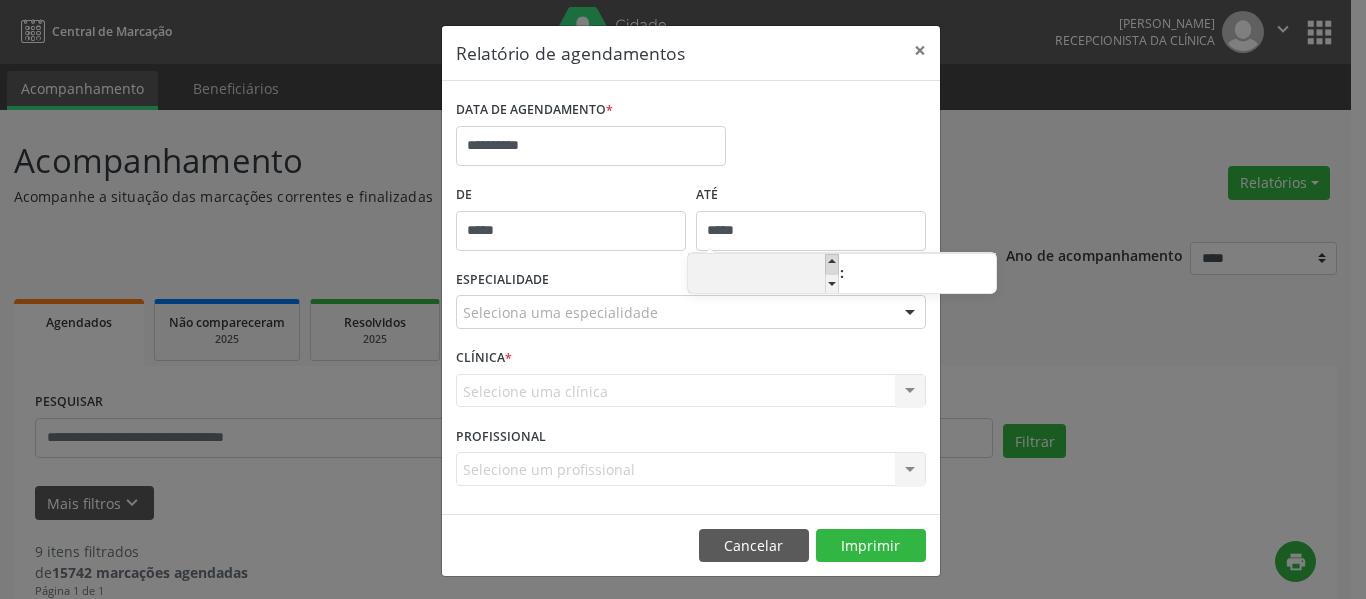 click on "** : **" at bounding box center (842, 273) 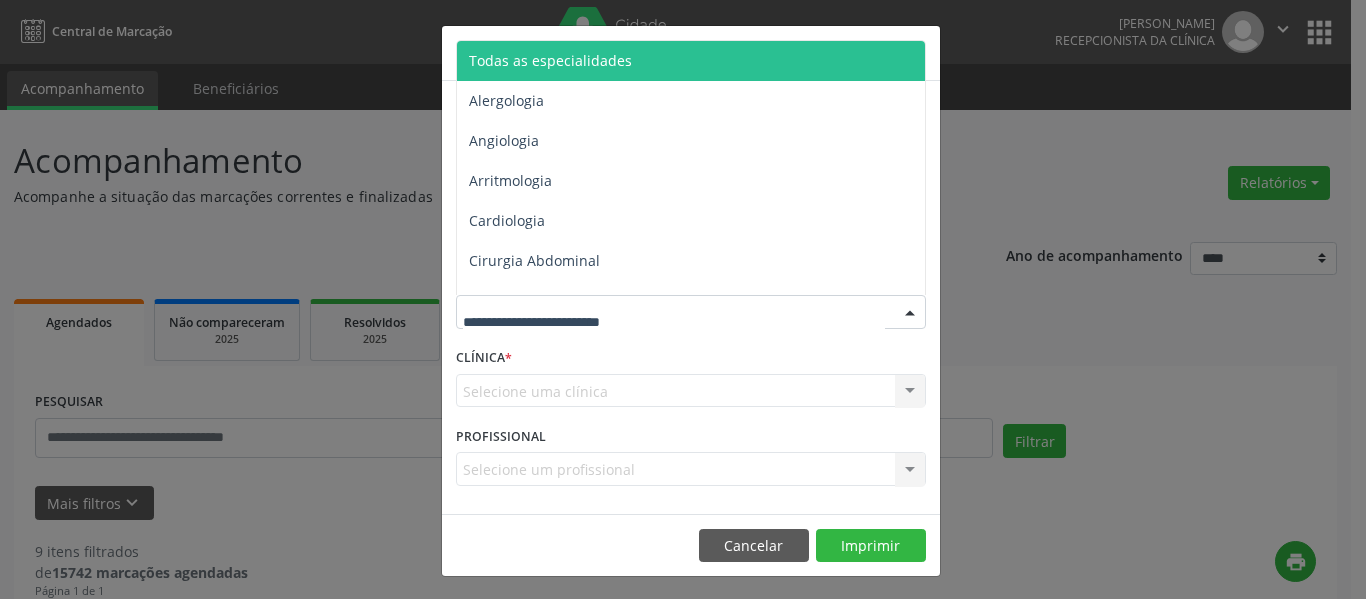click at bounding box center (691, 312) 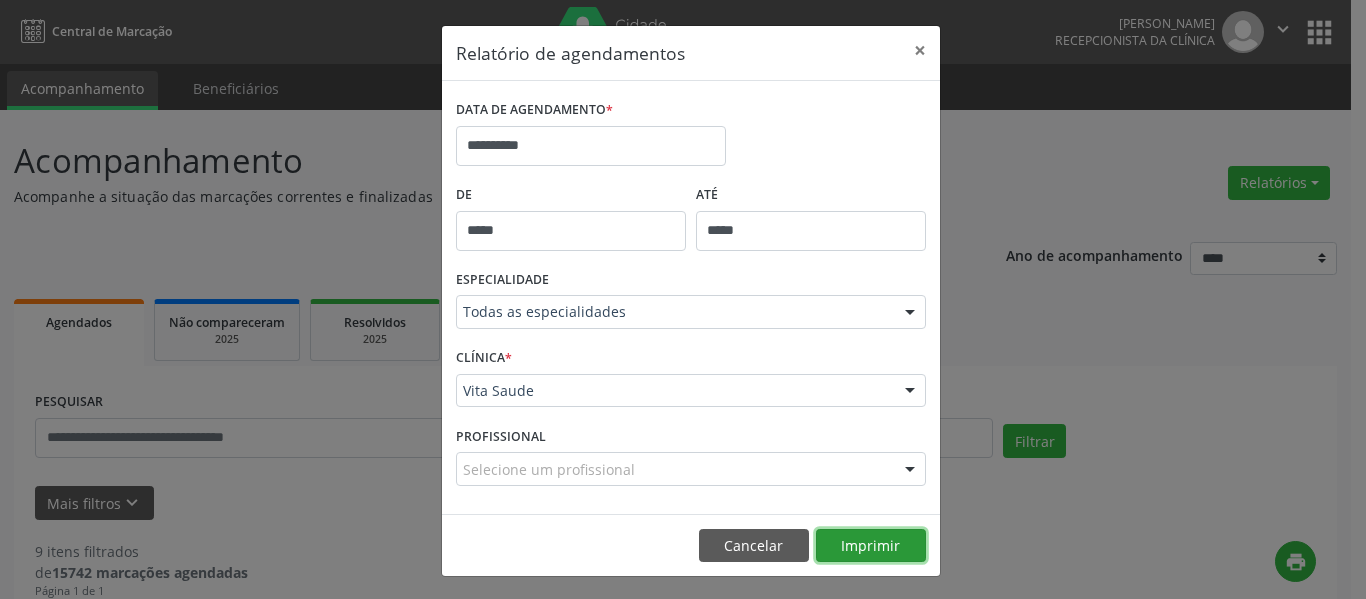 click on "Imprimir" at bounding box center [871, 546] 